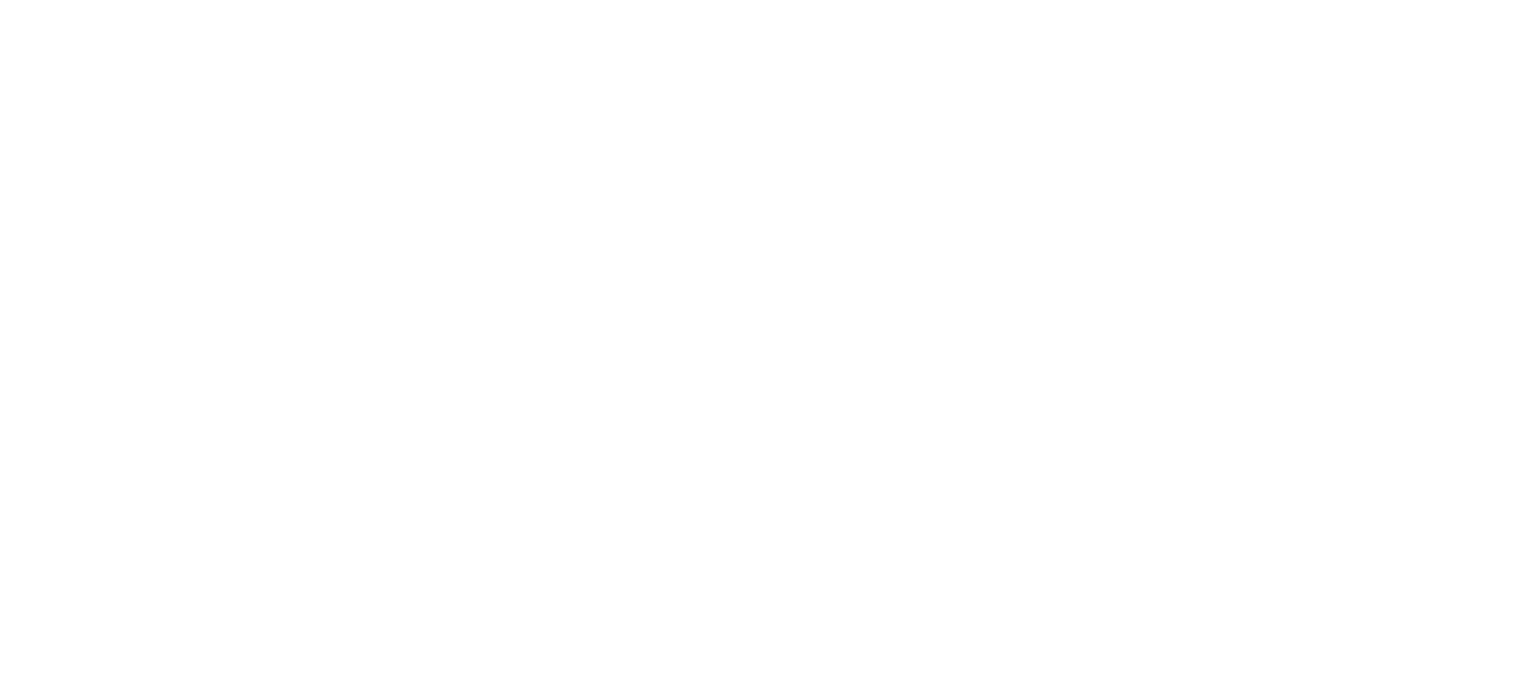 scroll, scrollTop: 0, scrollLeft: 0, axis: both 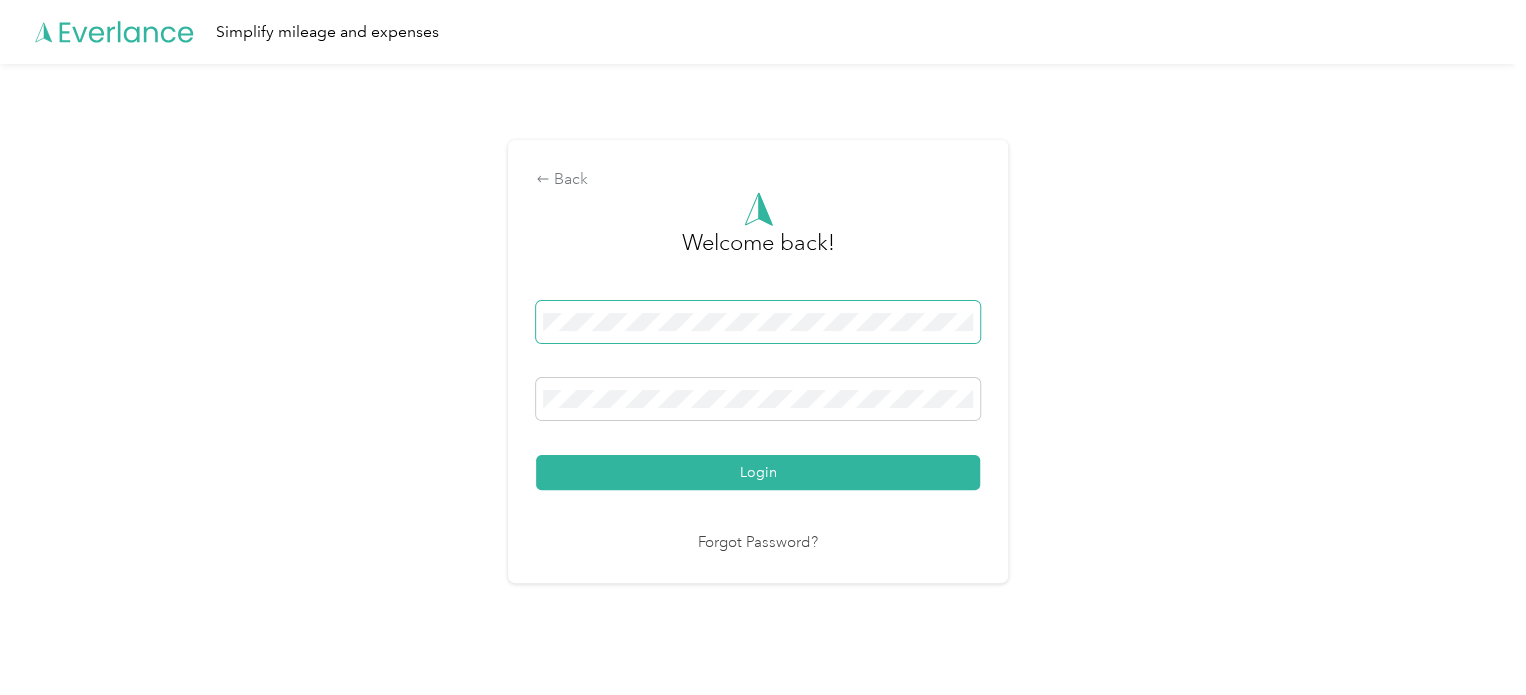 click at bounding box center (973, 326) 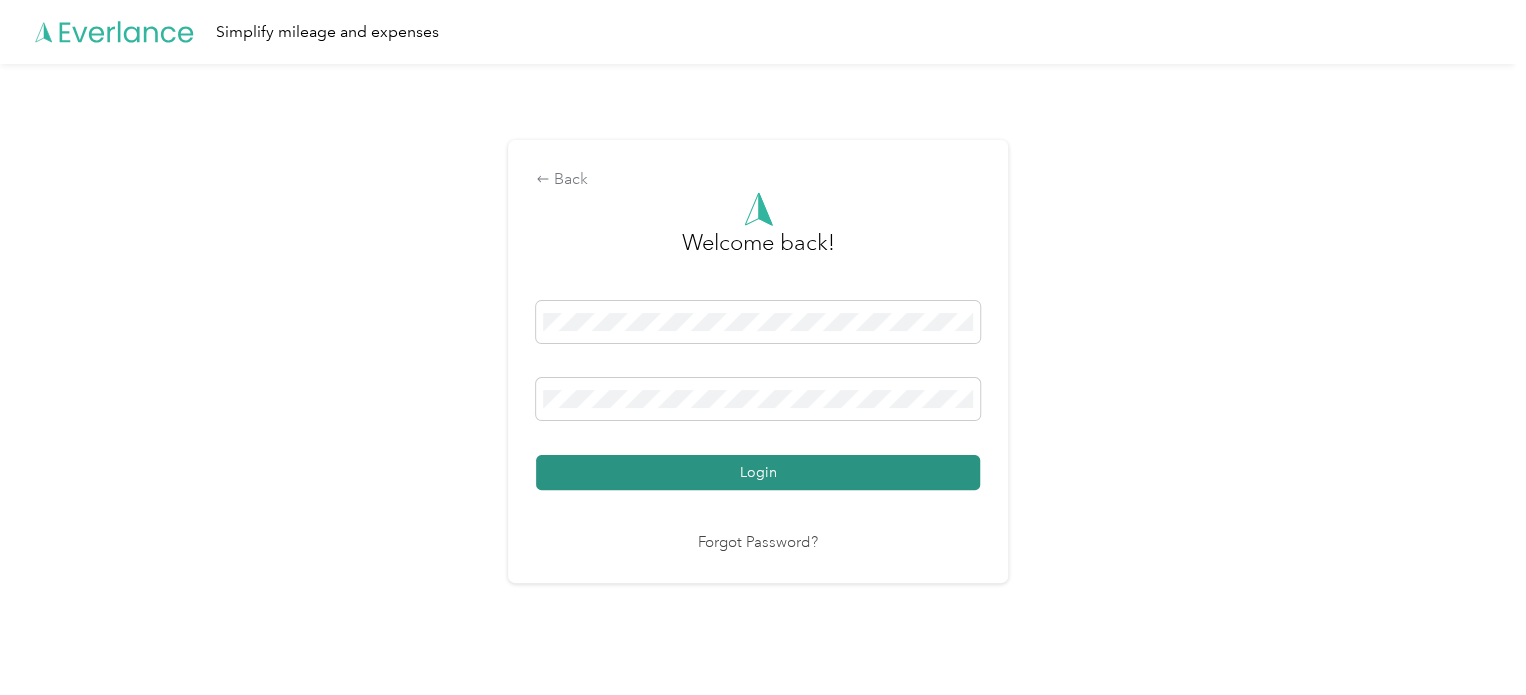 click on "Login" at bounding box center (758, 472) 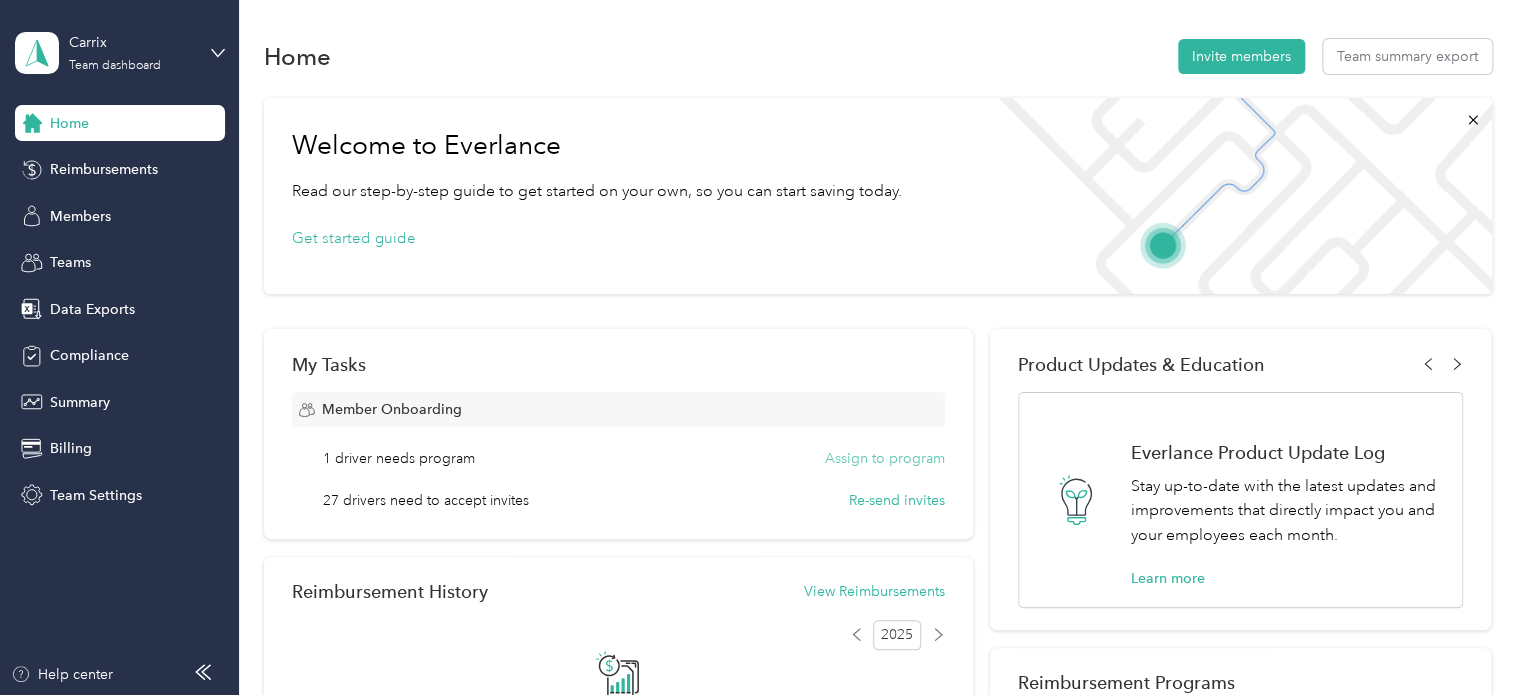 click on "Assign to program" at bounding box center (885, 458) 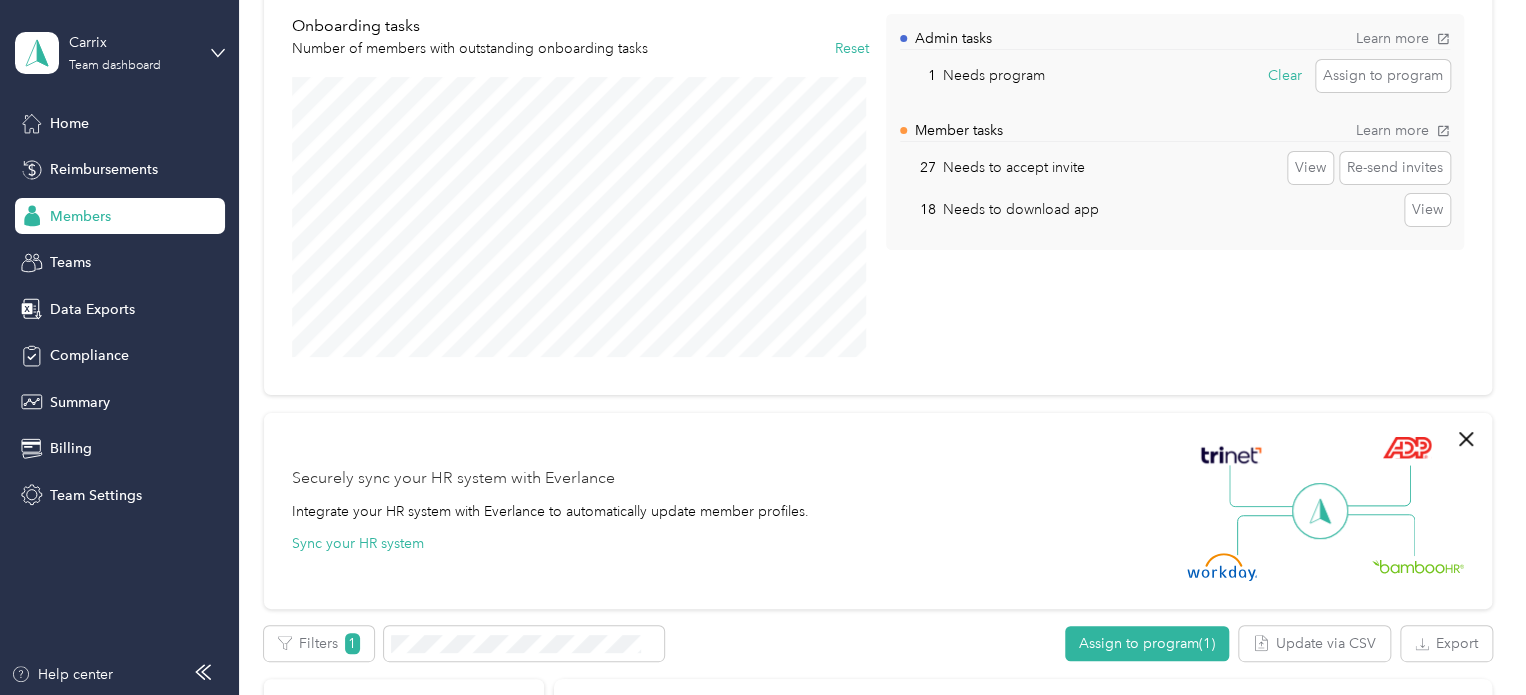 scroll, scrollTop: 144, scrollLeft: 0, axis: vertical 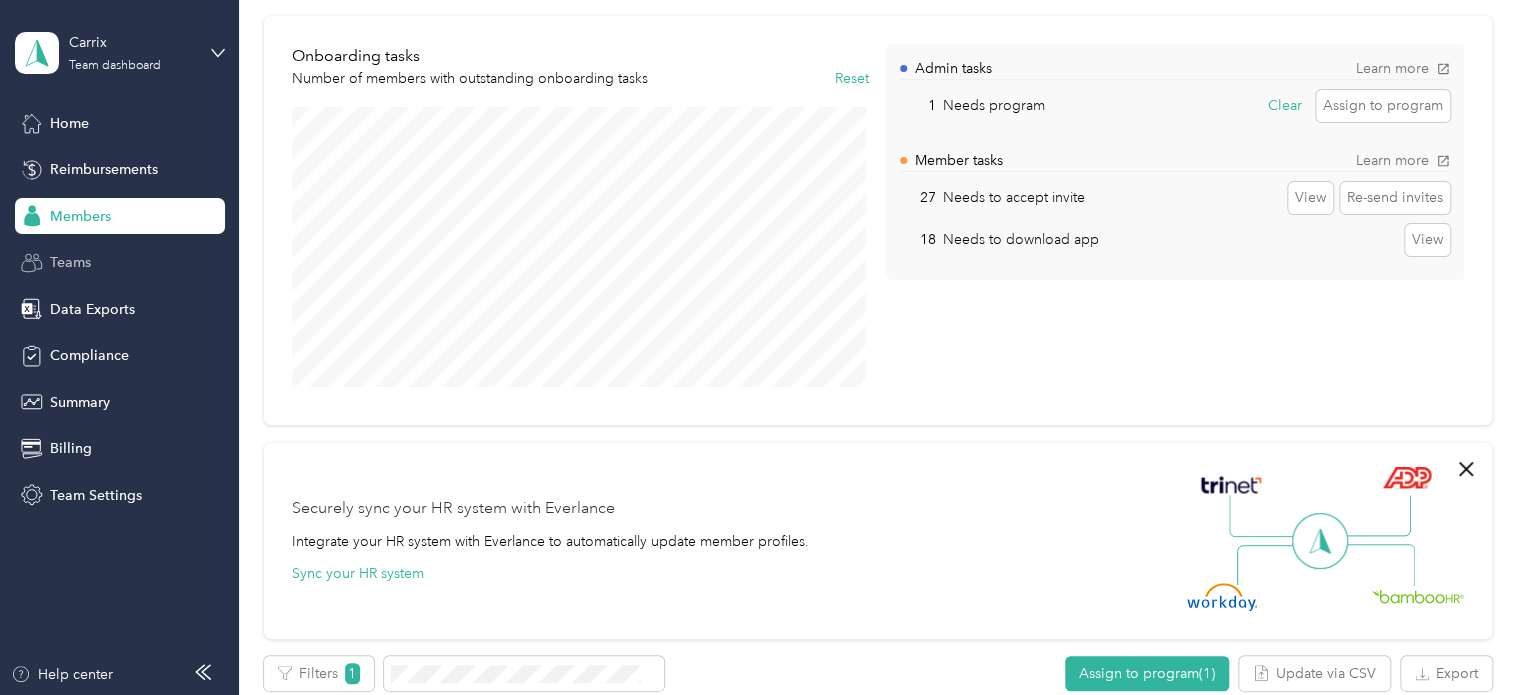 click on "Teams" at bounding box center (120, 263) 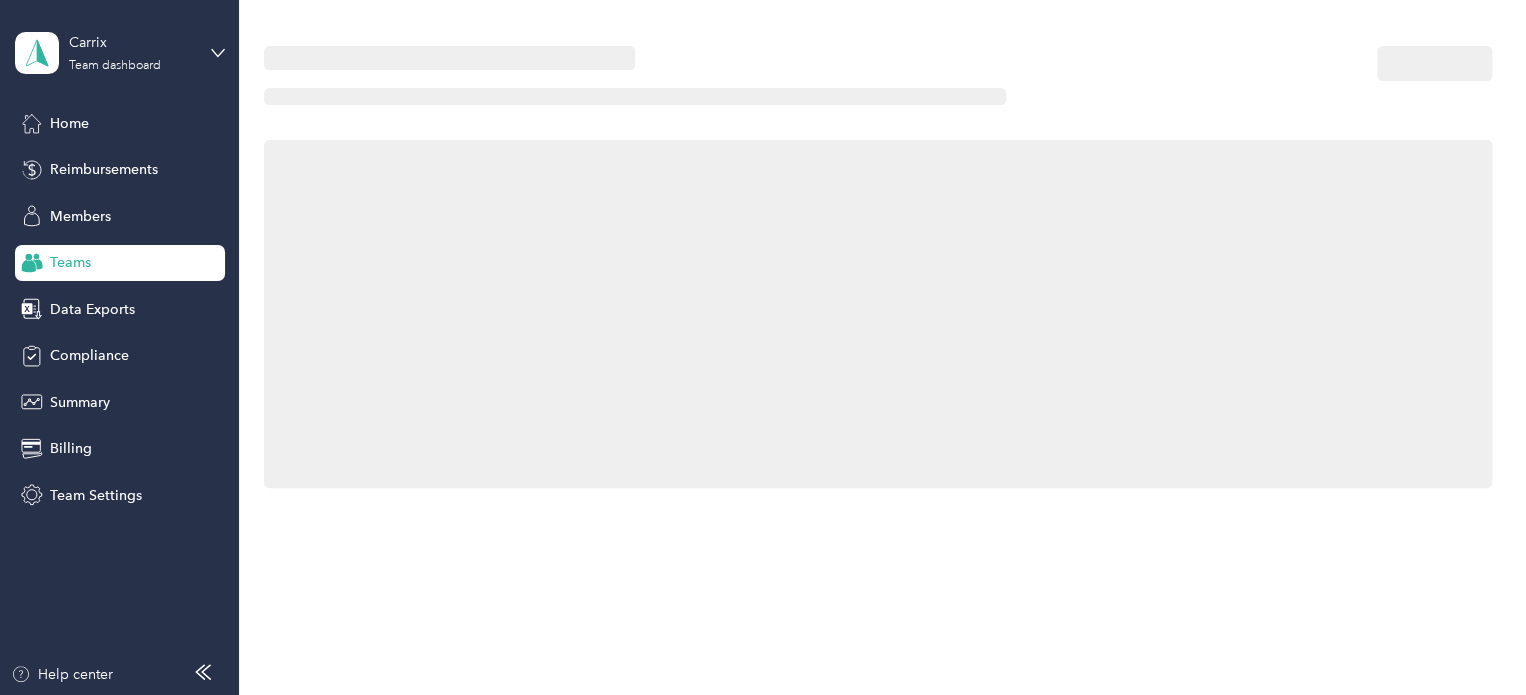 scroll, scrollTop: 0, scrollLeft: 0, axis: both 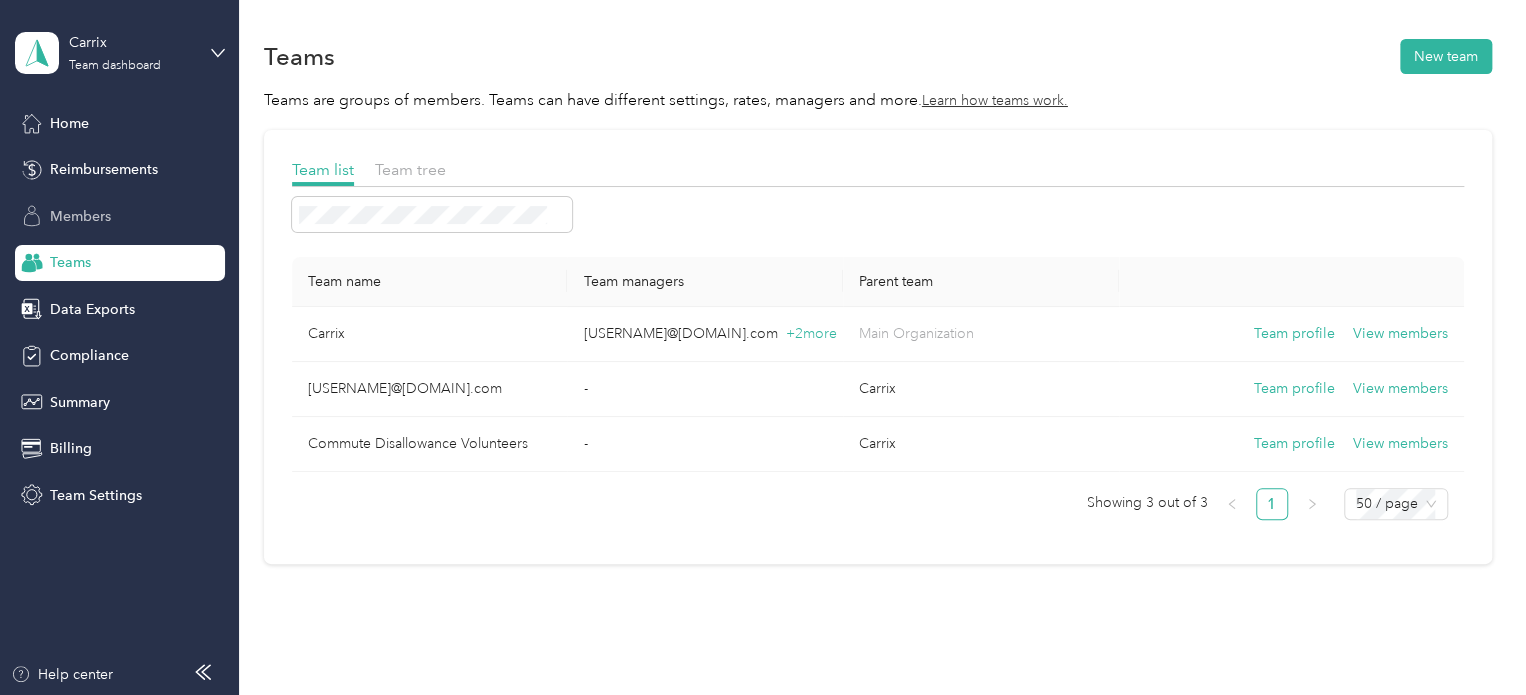 click on "Members" at bounding box center (80, 216) 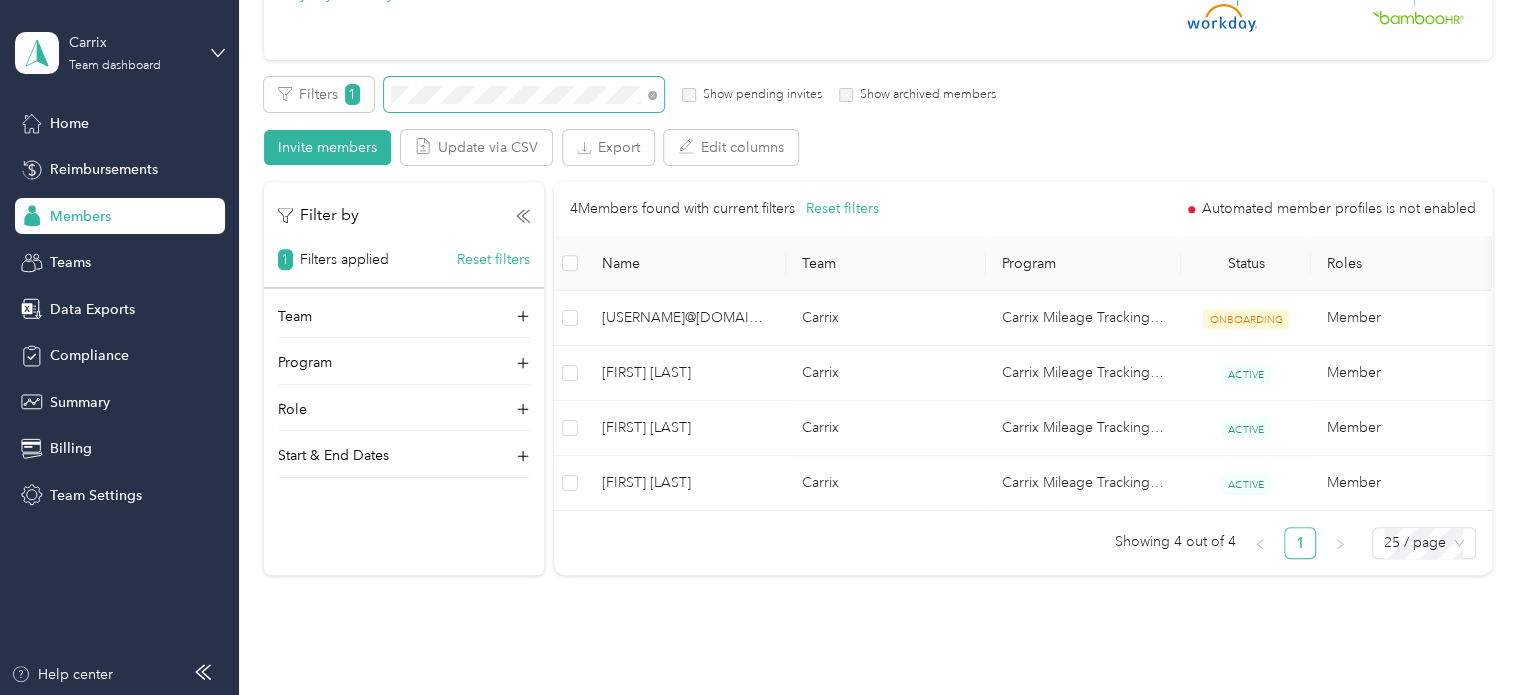 scroll, scrollTop: 360, scrollLeft: 0, axis: vertical 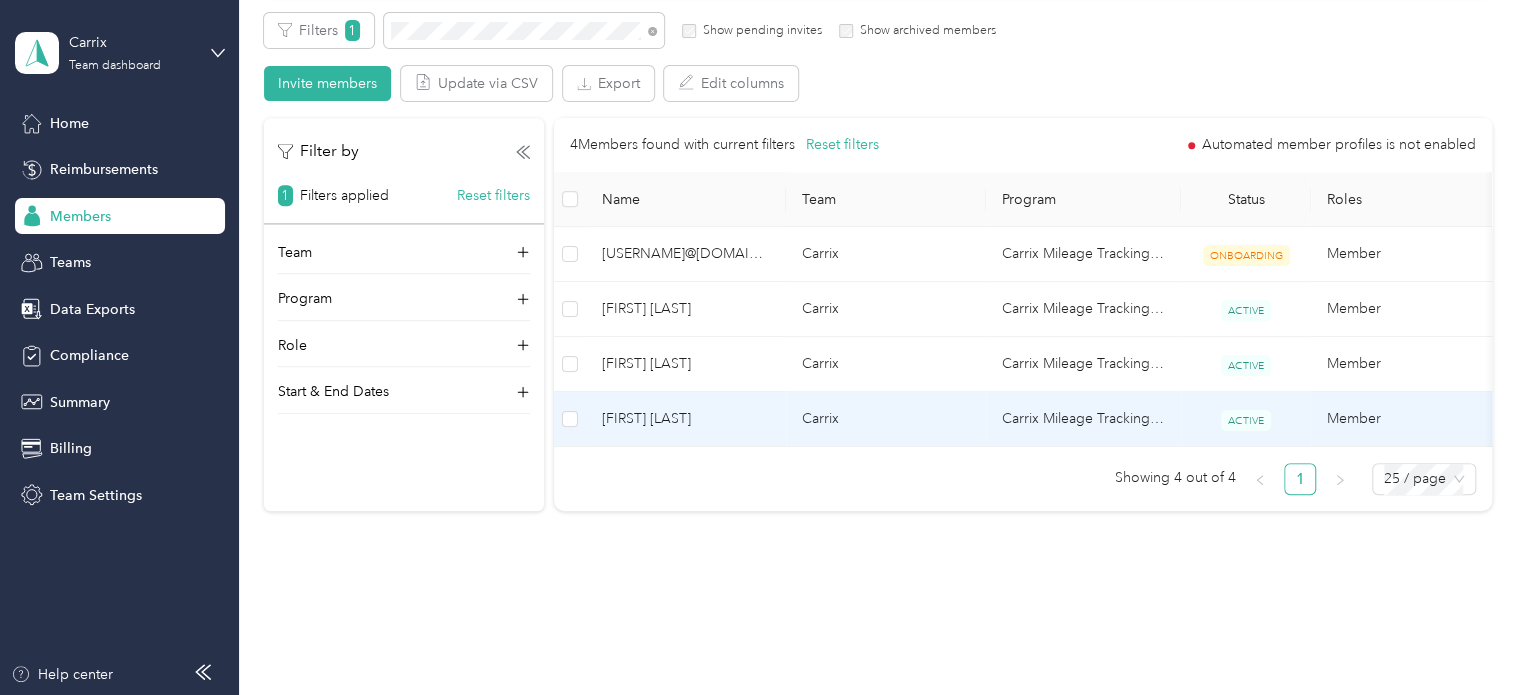 click on "[FIRST] [LAST]" at bounding box center (686, 419) 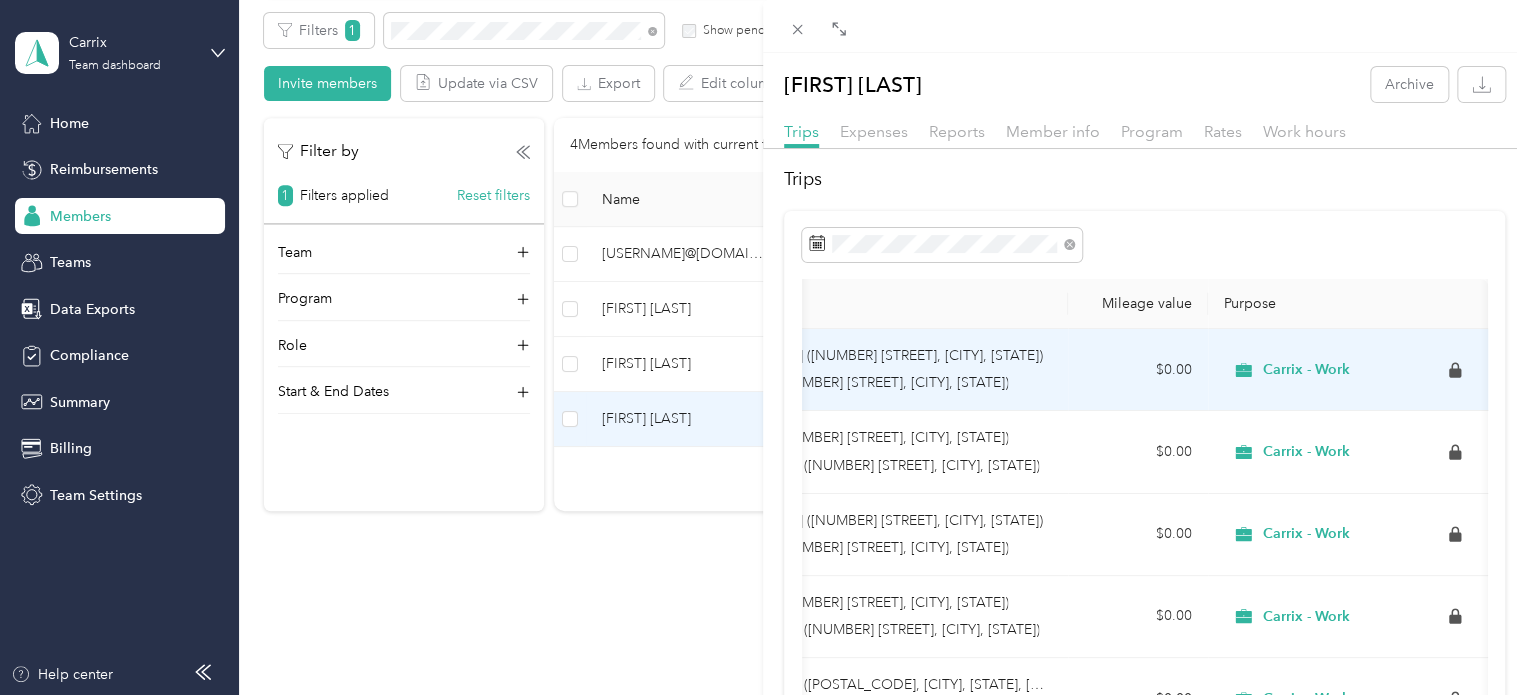 scroll, scrollTop: 0, scrollLeft: 700, axis: horizontal 